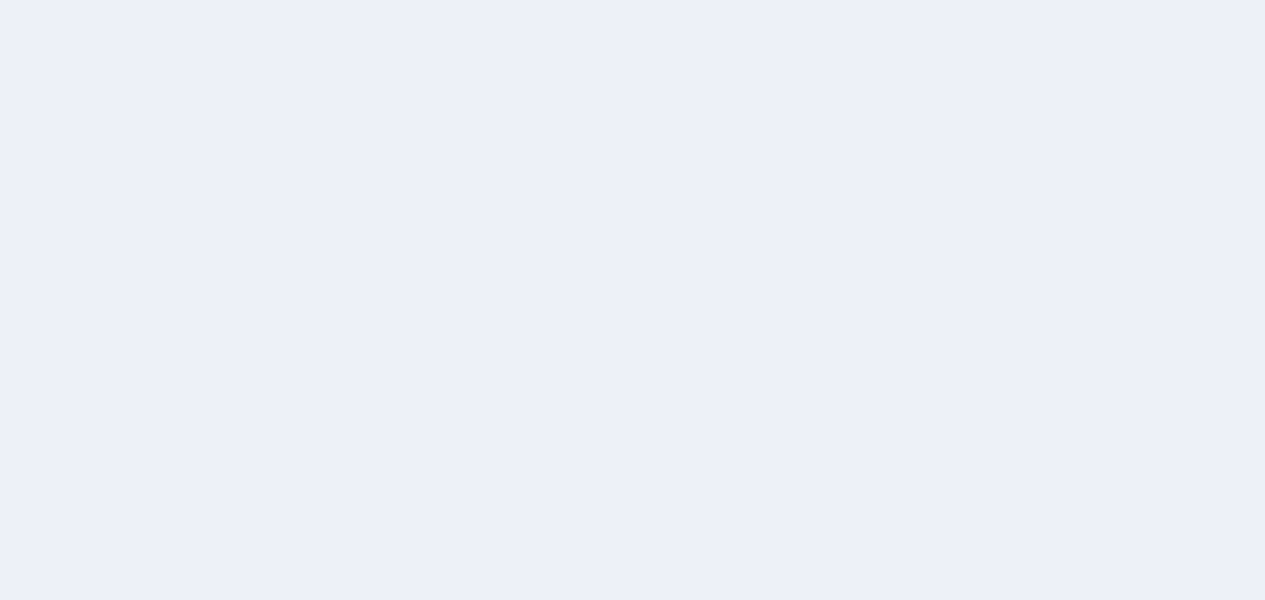 scroll, scrollTop: 0, scrollLeft: 0, axis: both 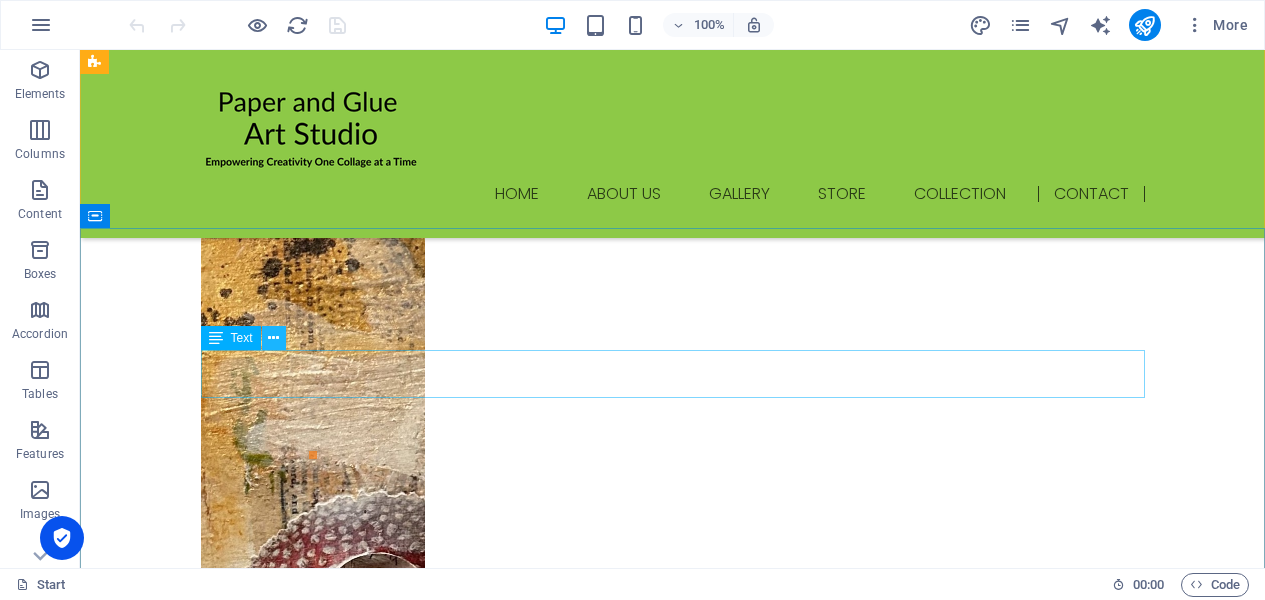 click at bounding box center (273, 338) 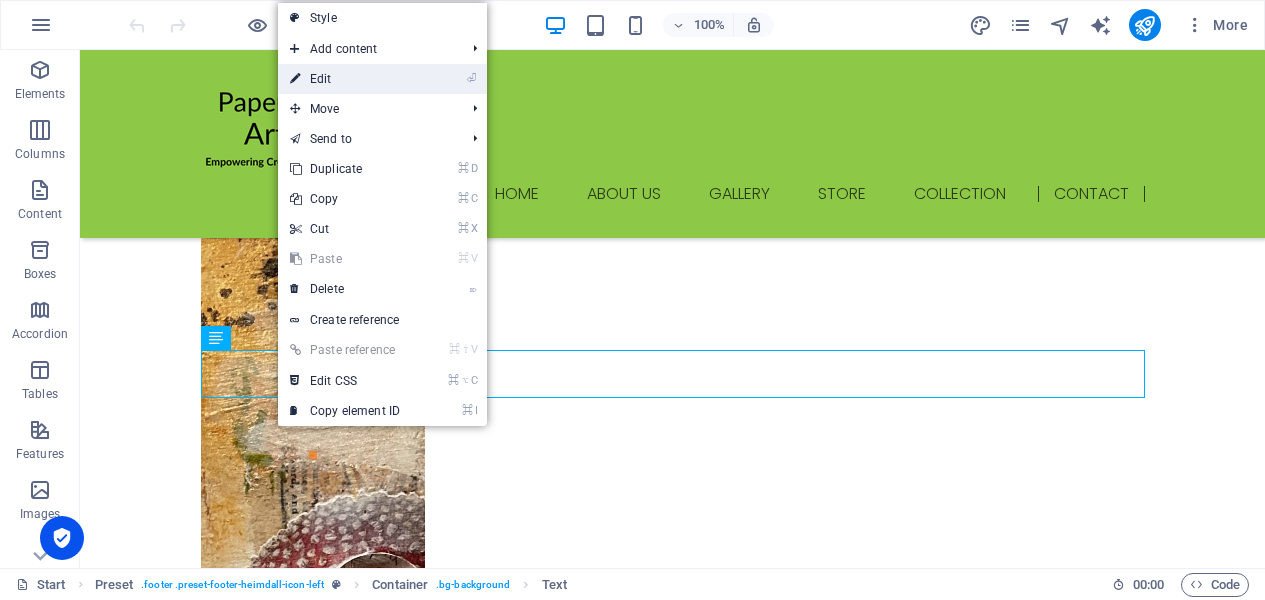 click on "⏎  Edit" at bounding box center [345, 79] 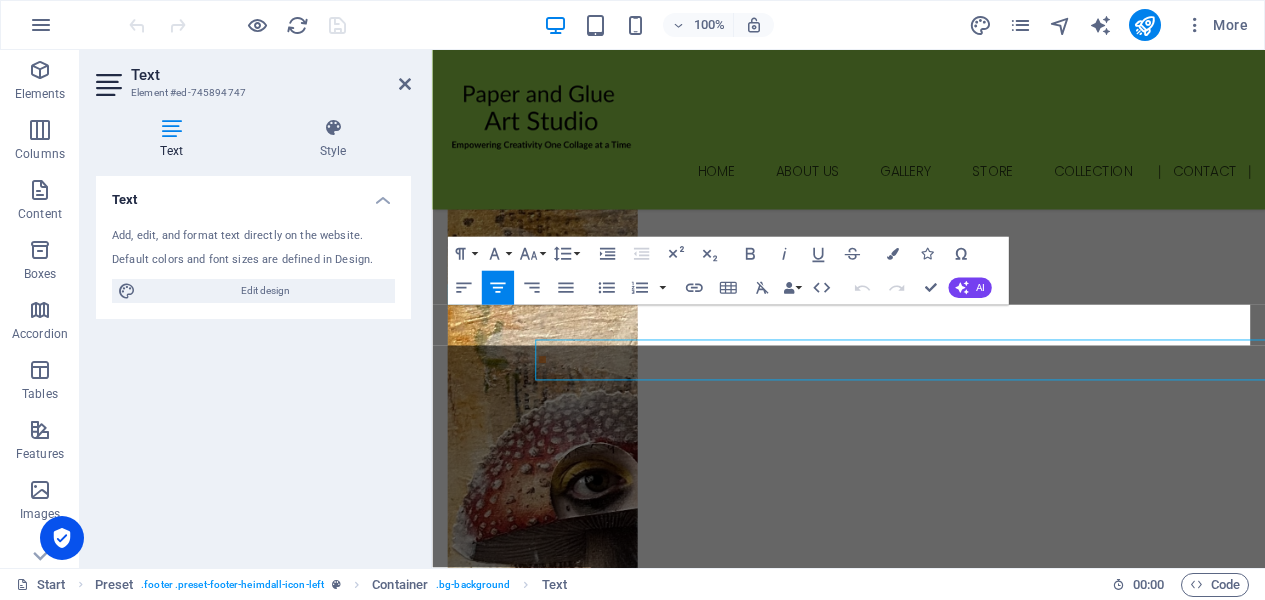 scroll, scrollTop: 3371, scrollLeft: 0, axis: vertical 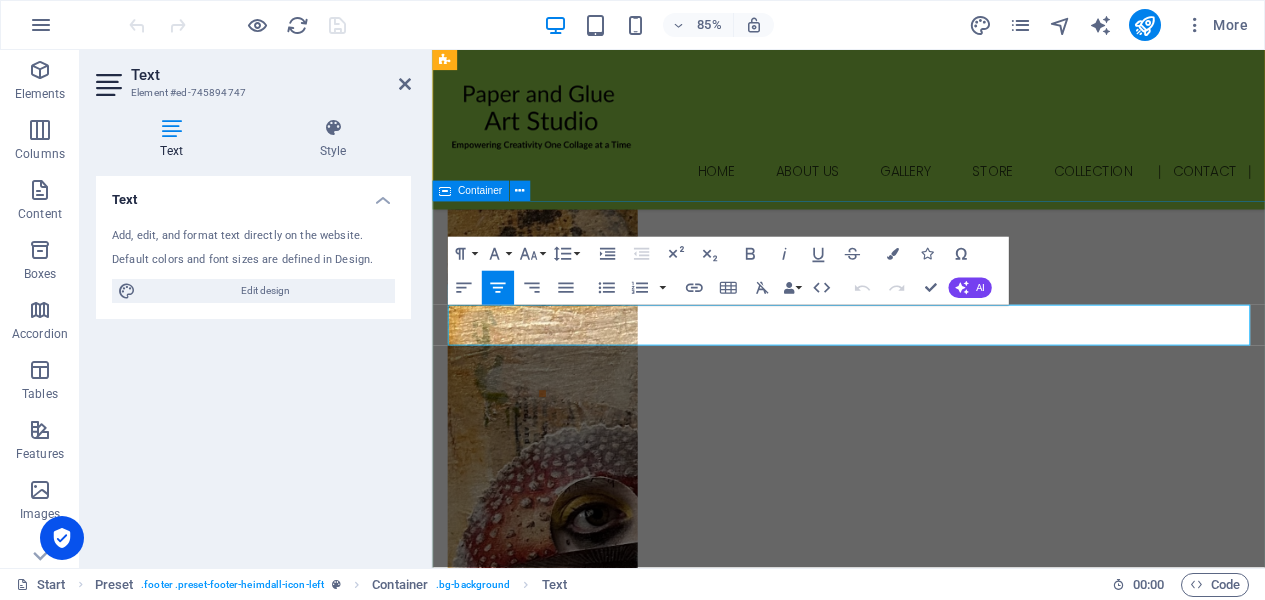 drag, startPoint x: 1130, startPoint y: 384, endPoint x: 448, endPoint y: 366, distance: 682.2375 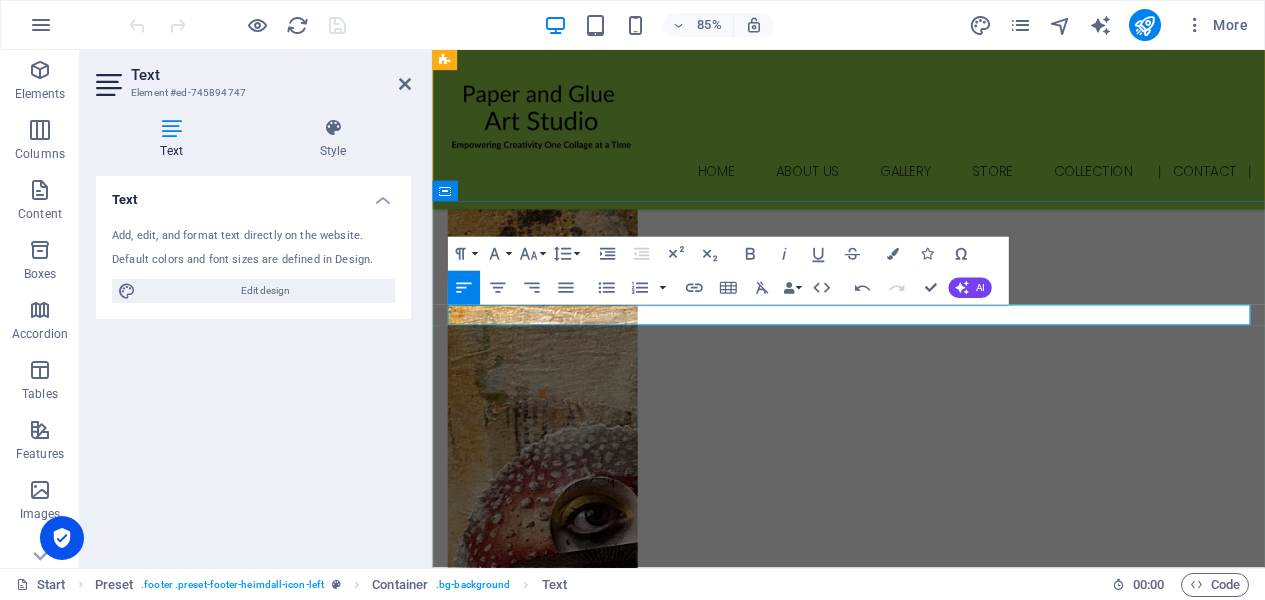 click on "I would be honored to make a commissioned piece of original art for you." at bounding box center [922, 5351] 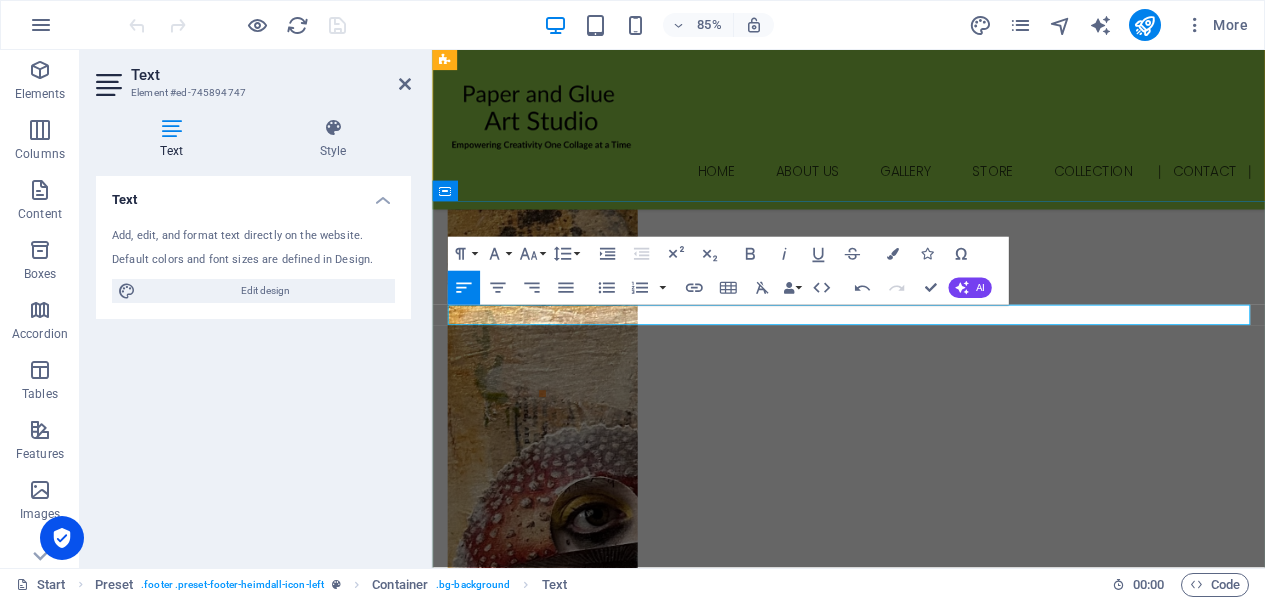 click on "I would be honored to make a commissioned piece of original art for you." at bounding box center [922, 5351] 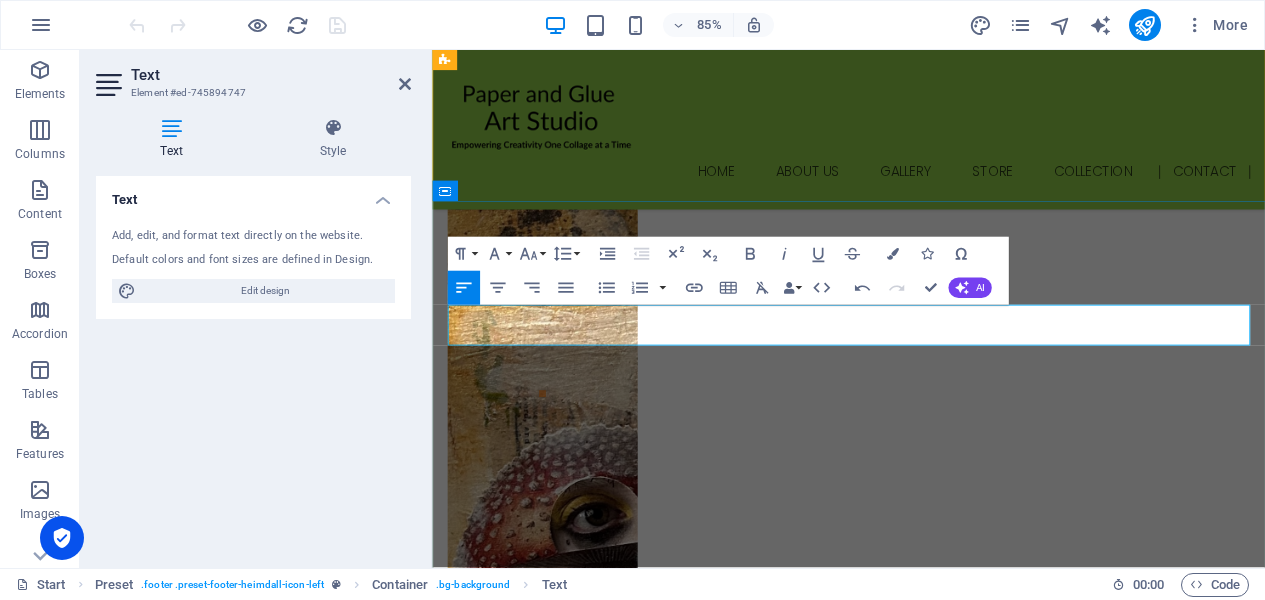 drag, startPoint x: 1247, startPoint y: 365, endPoint x: 1331, endPoint y: 385, distance: 86.34813 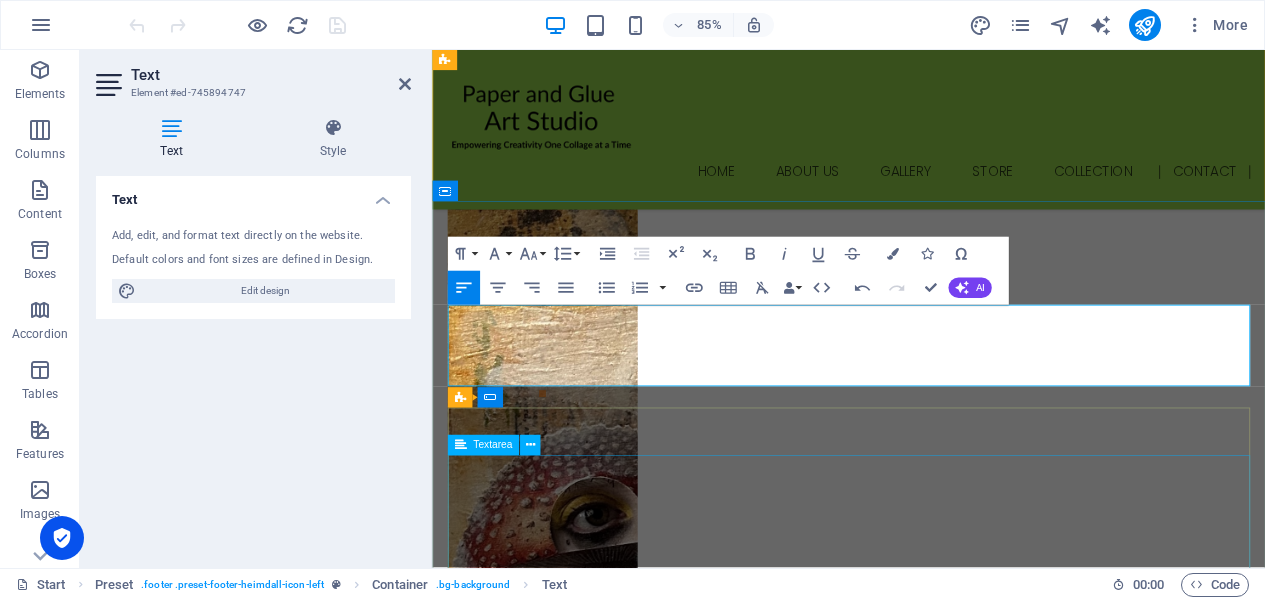 click 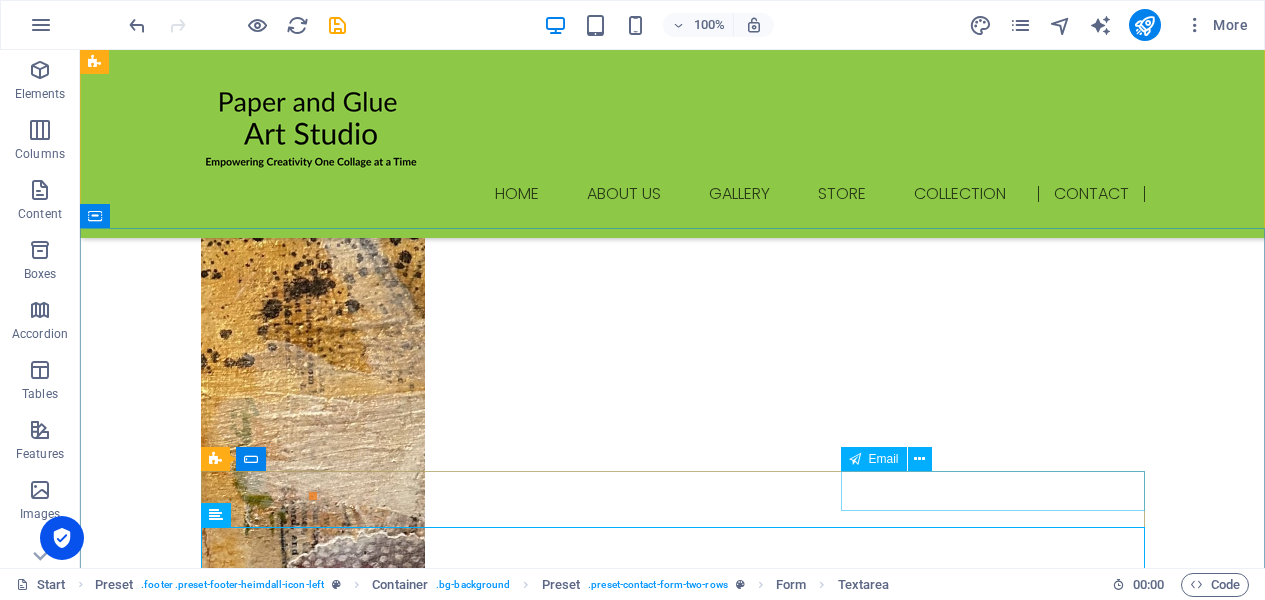 scroll, scrollTop: 3412, scrollLeft: 0, axis: vertical 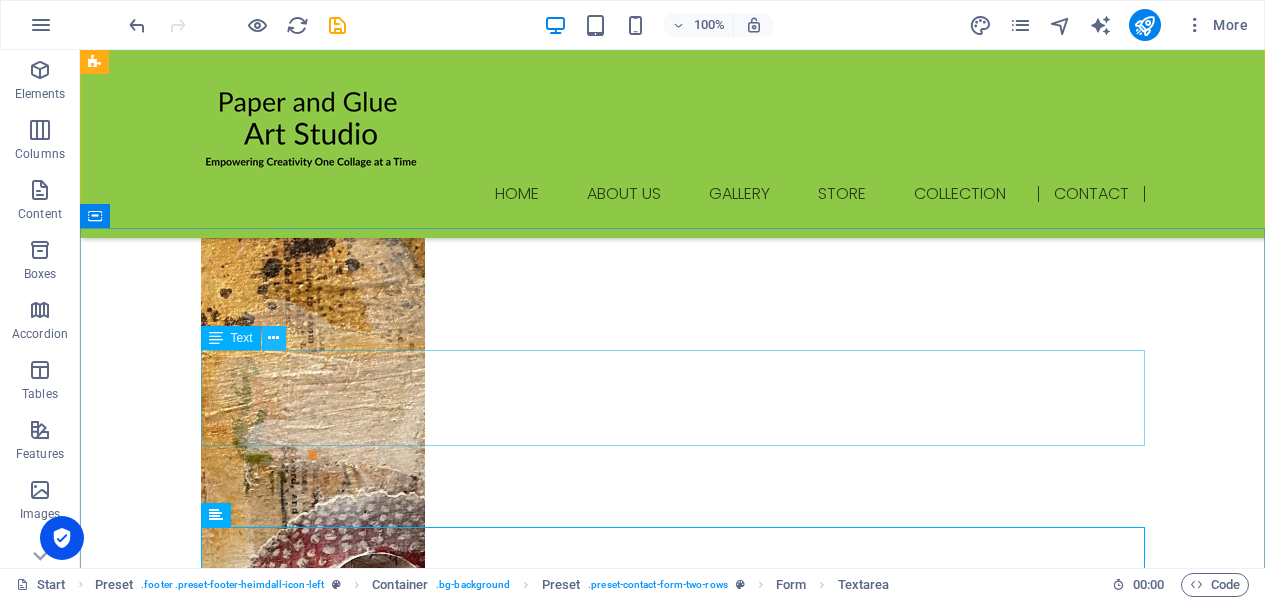 click at bounding box center [273, 338] 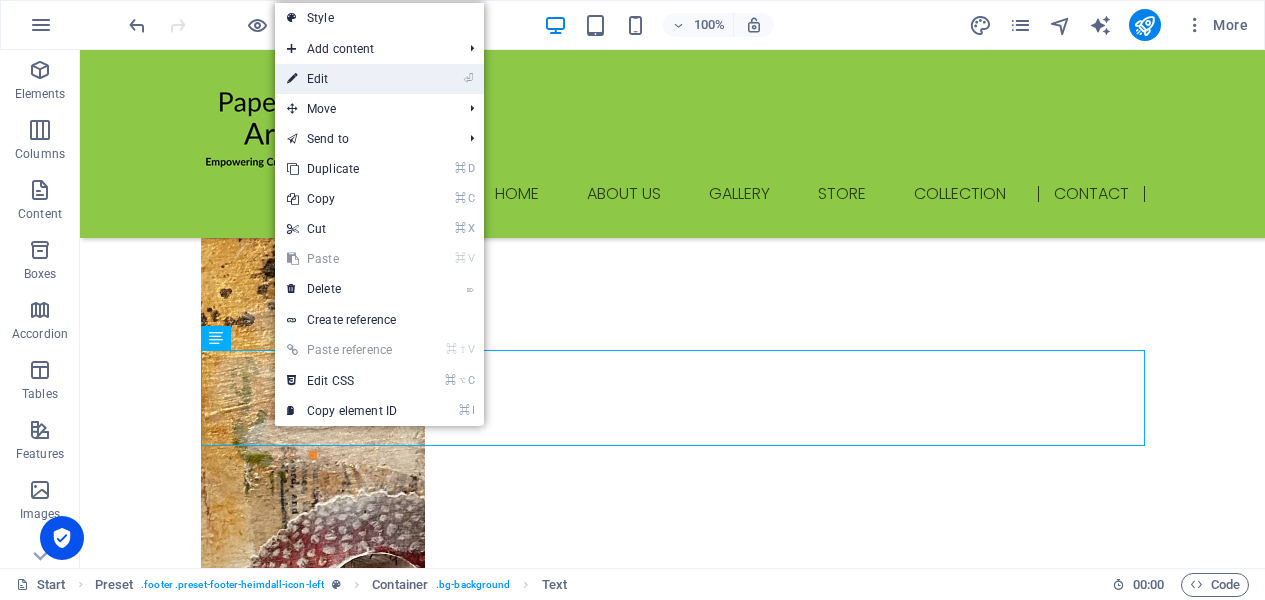 click on "⏎  Edit" at bounding box center [342, 79] 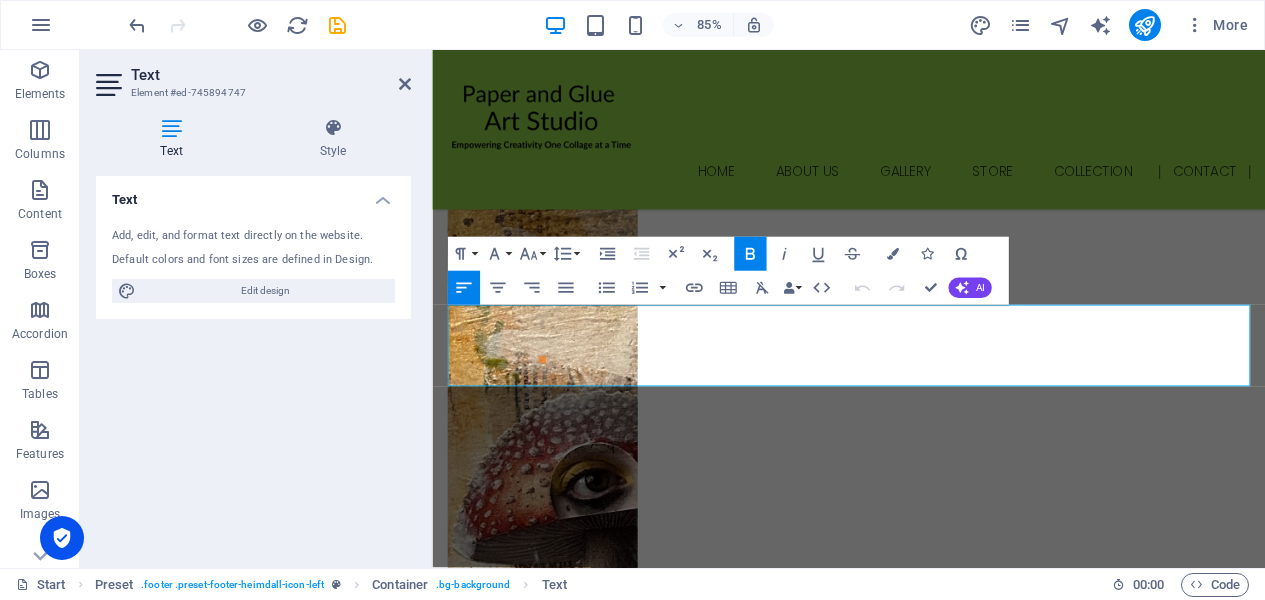 scroll, scrollTop: 3371, scrollLeft: 0, axis: vertical 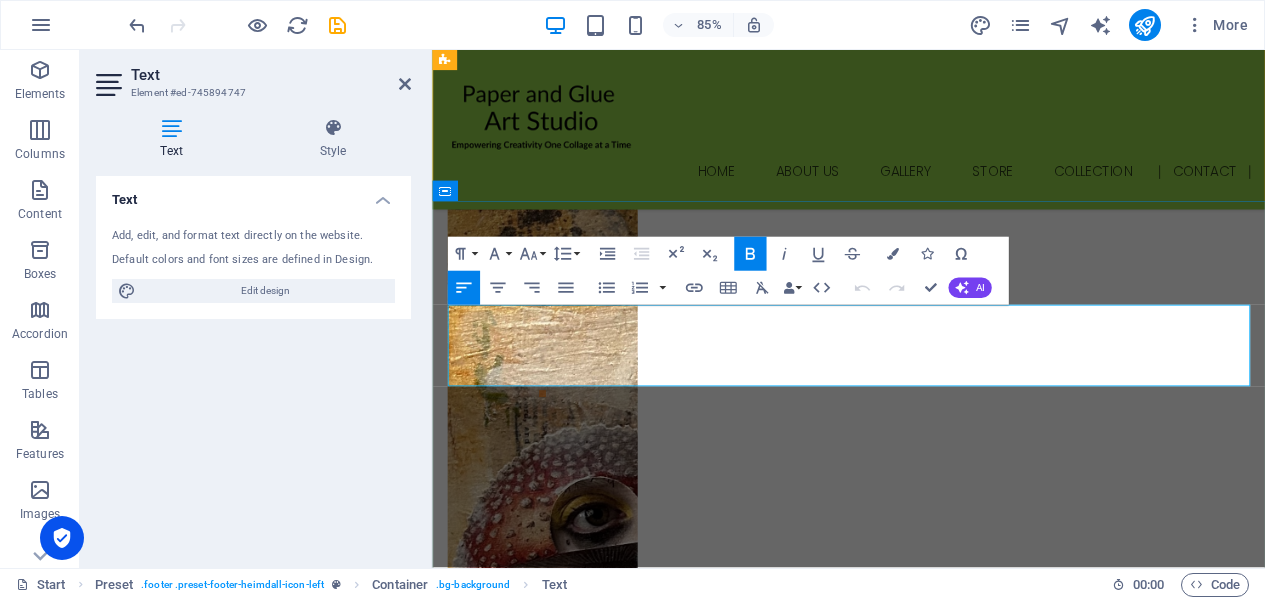 click on "Let’s Make Some Magic (or at Least Really Cool Art)" at bounding box center [668, 5350] 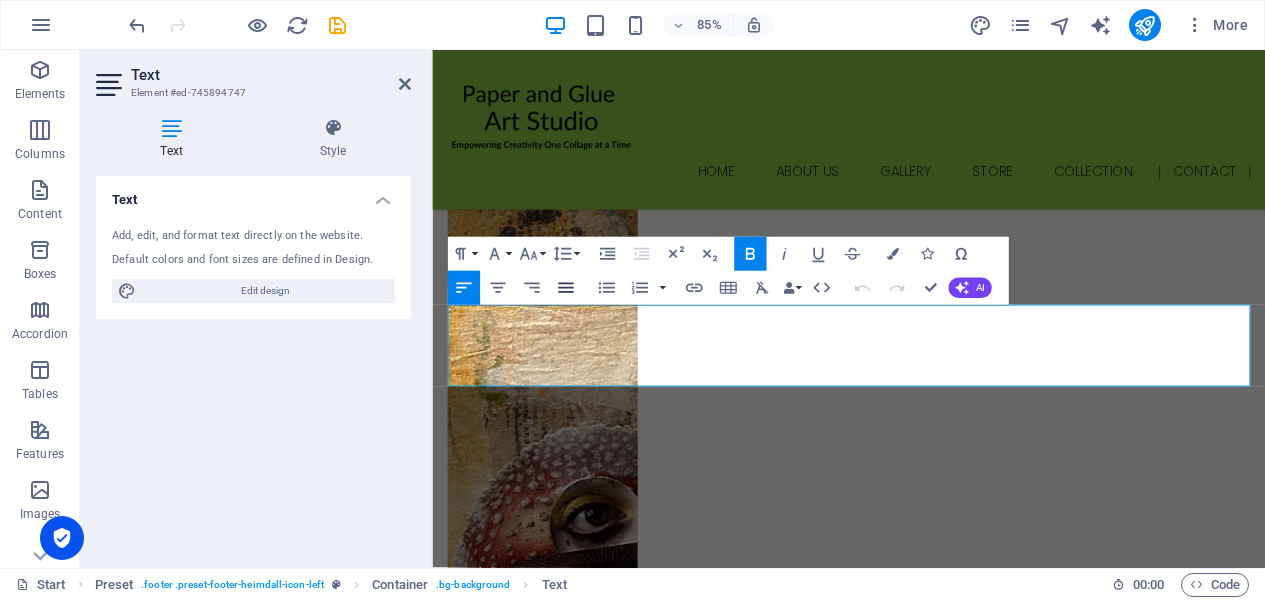 click 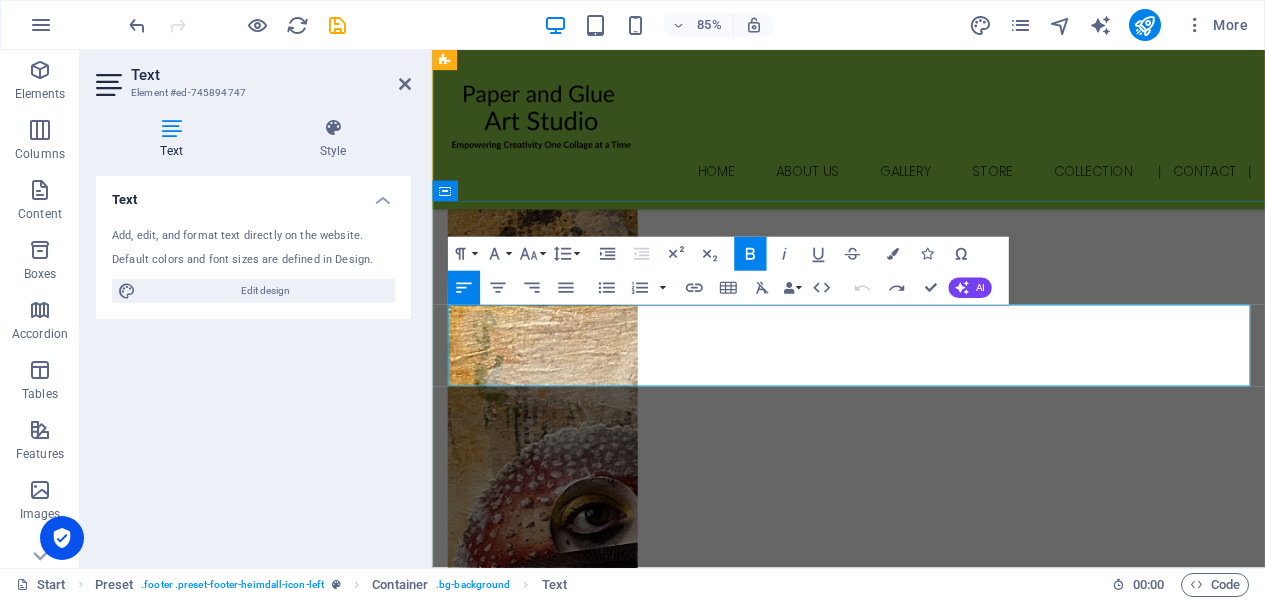 click on "Let’s Make Some Magic (or at Least Really Cool Art) Thinking my art would look fabulous in your gallery or shop? You have great taste. Want something custom? Even better — I love a good creative challenge (and mild chaos). Drop me a line  — I promise I’m friendly, mildly caffeinated, and ready to make something awesome just for you." at bounding box center [922, 5387] 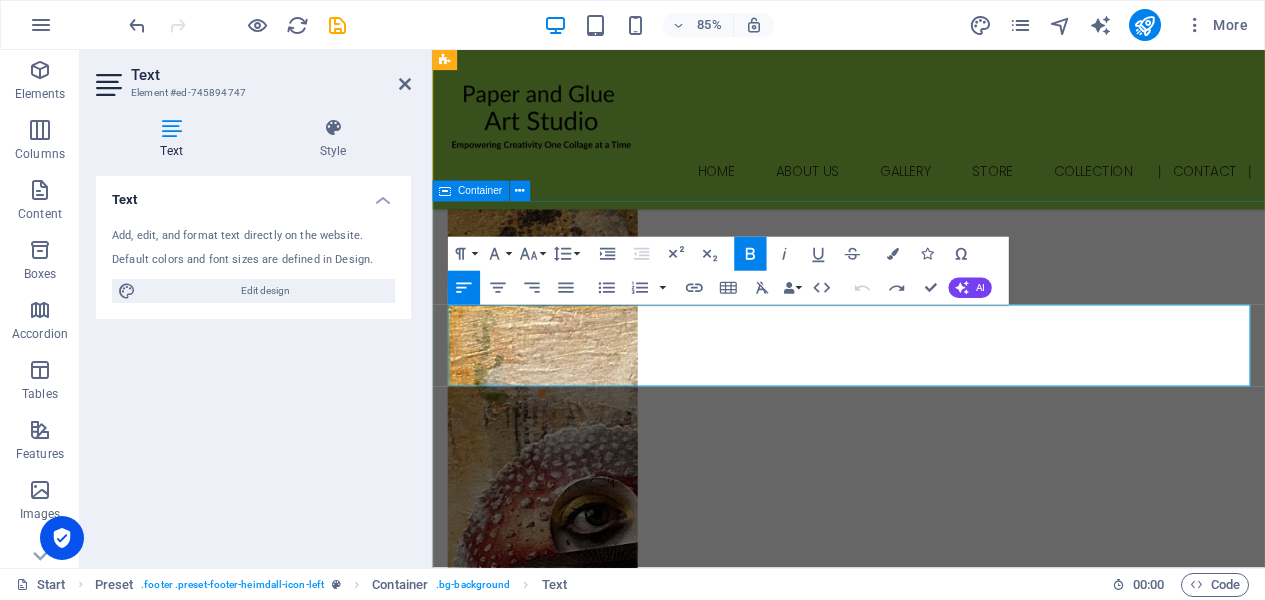 drag, startPoint x: 894, startPoint y: 363, endPoint x: 442, endPoint y: 355, distance: 452.0708 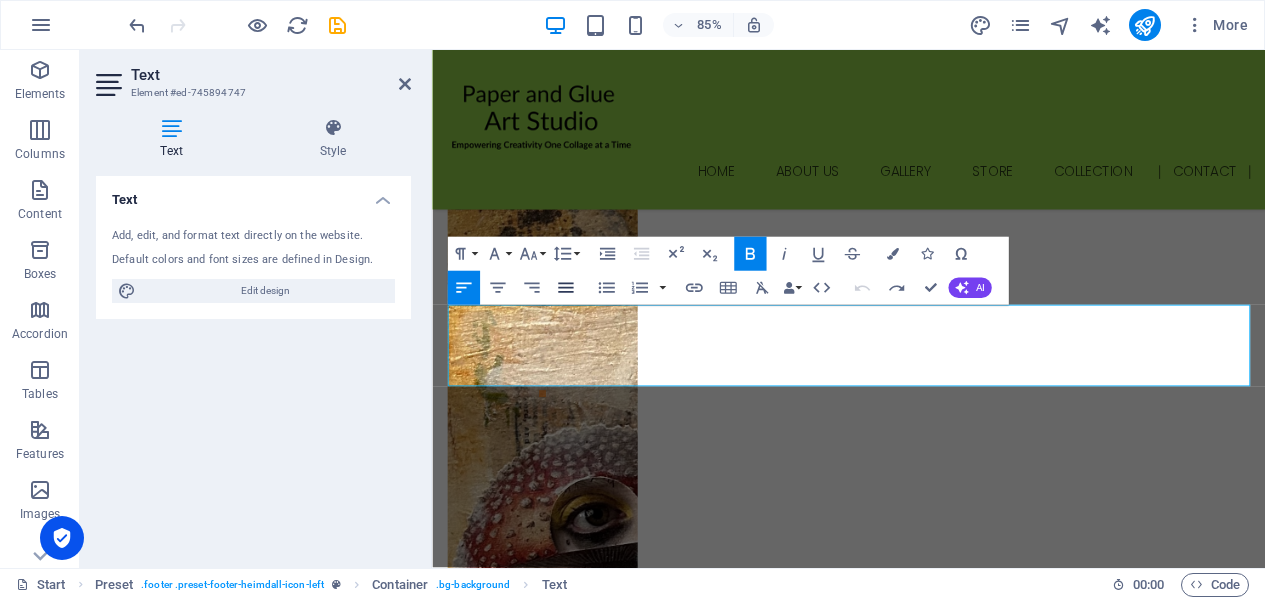 click 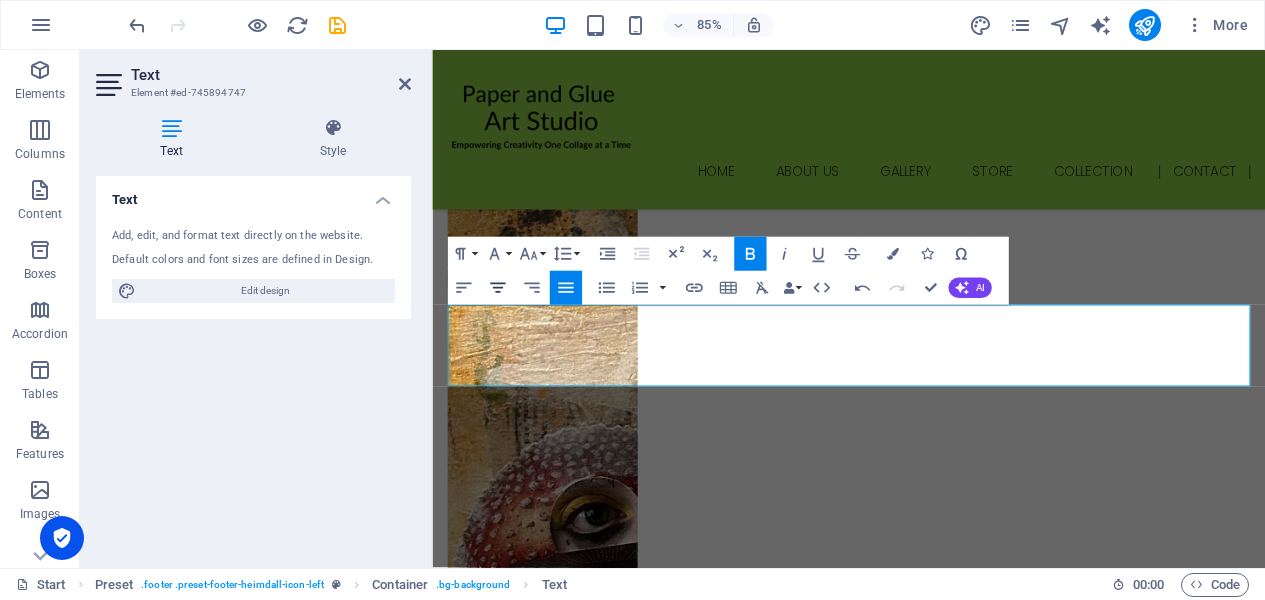 click 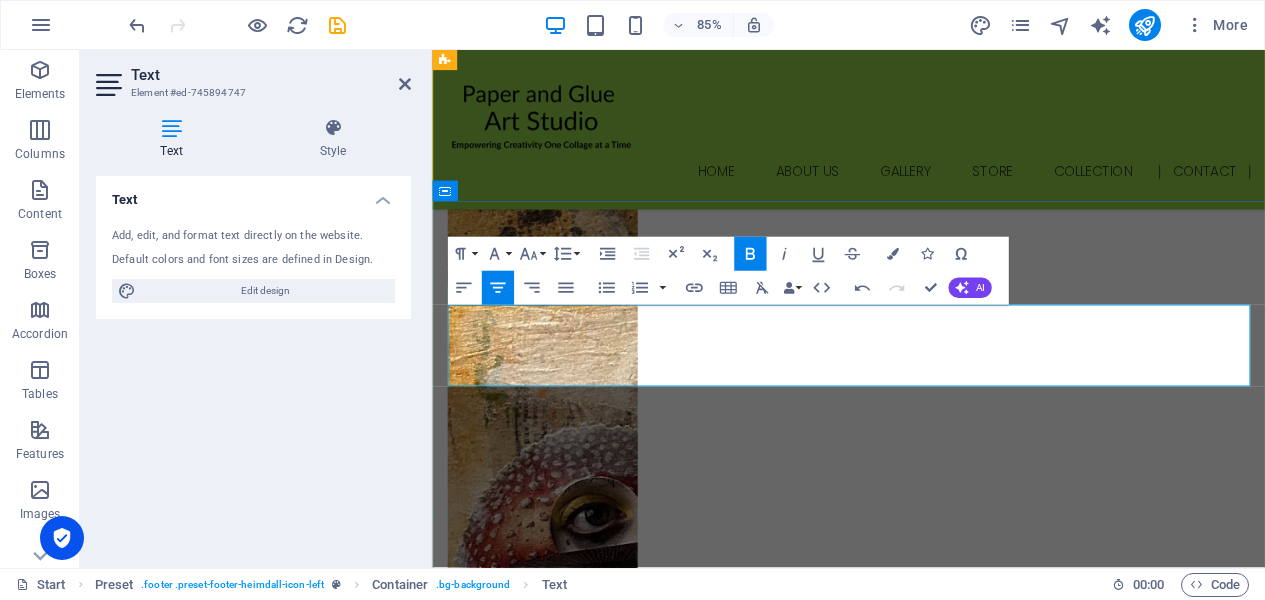 drag, startPoint x: 474, startPoint y: 437, endPoint x: 1364, endPoint y: 430, distance: 890.0275 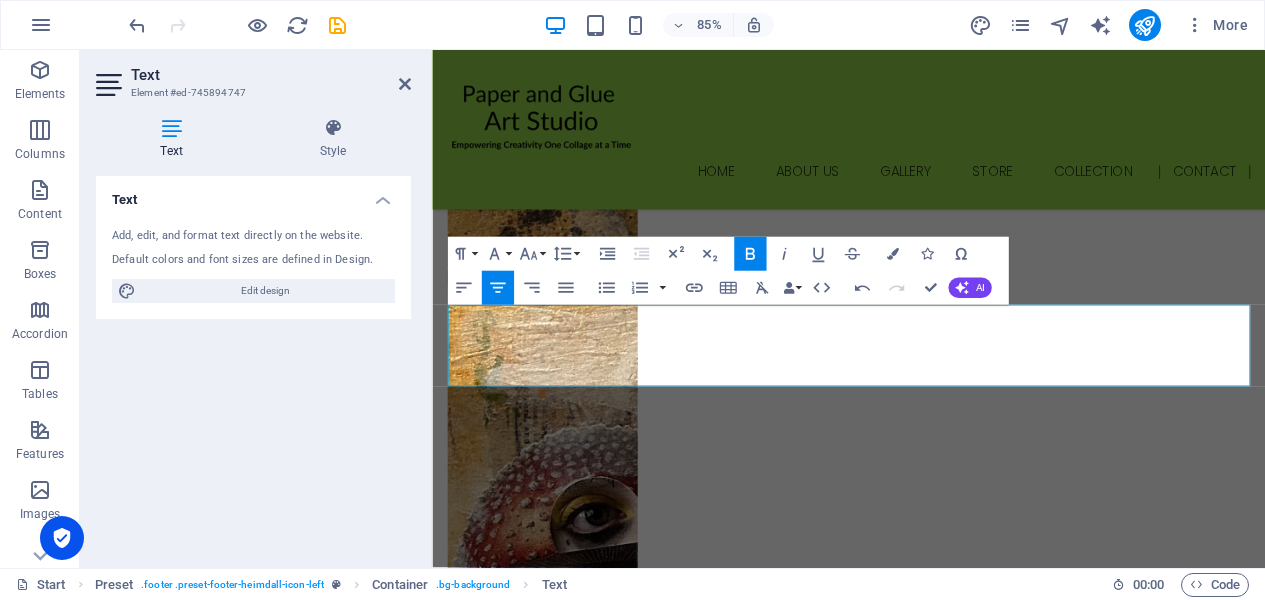 click 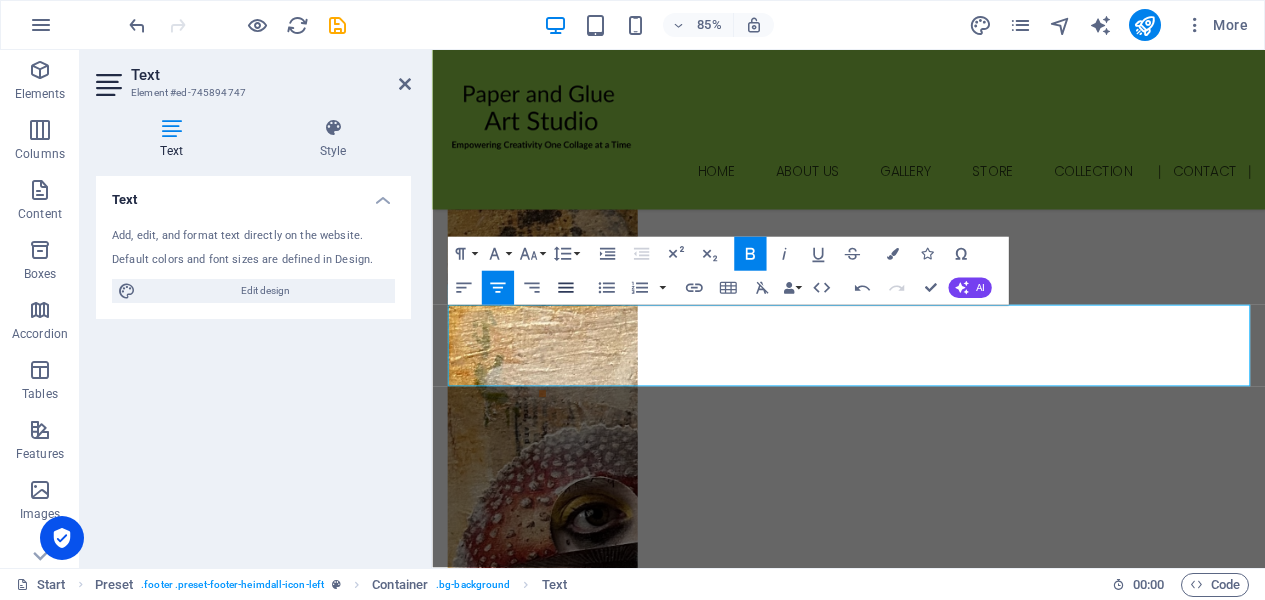 click 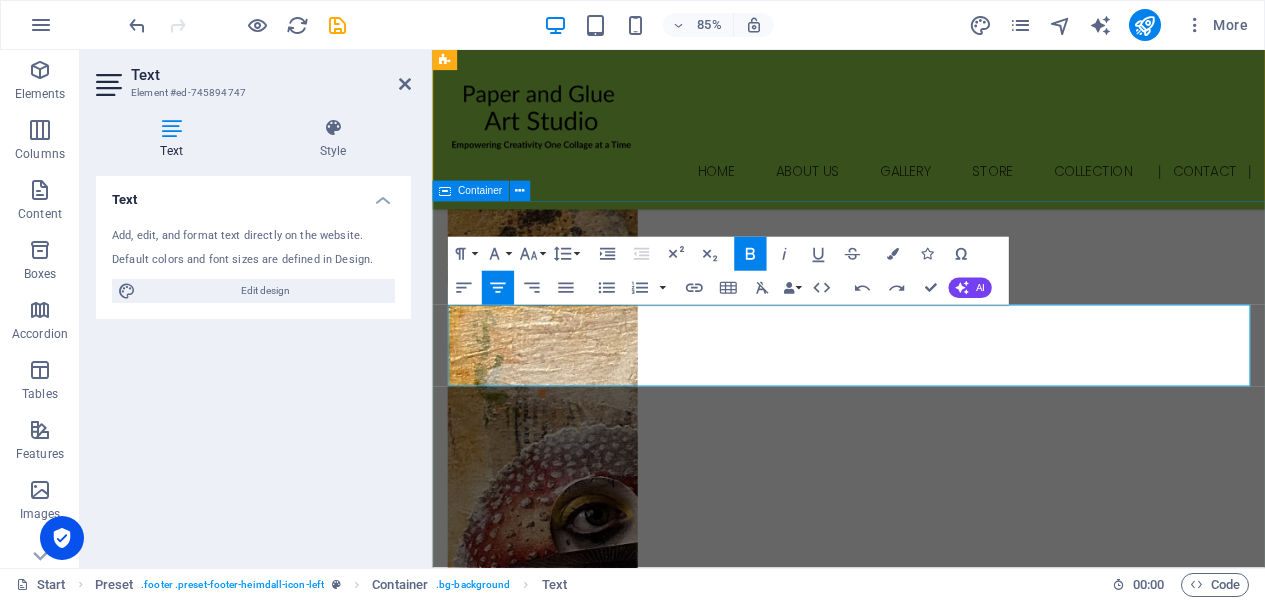 click on "Write us Let’s Make Some Magic (or at Least Really Cool Art) Thinking my art would look fabulous in your gallery or shop? You have great taste. Want something custom? Even better — I love a good creative challenge (and mild chaos). Drop me a line  — I promise I’m friendly, mildly caffeinated, and ready to make something awesome just for you.   I have read and understand the privacy policy. Unreadable? Regenerate Submit" at bounding box center (922, 5601) 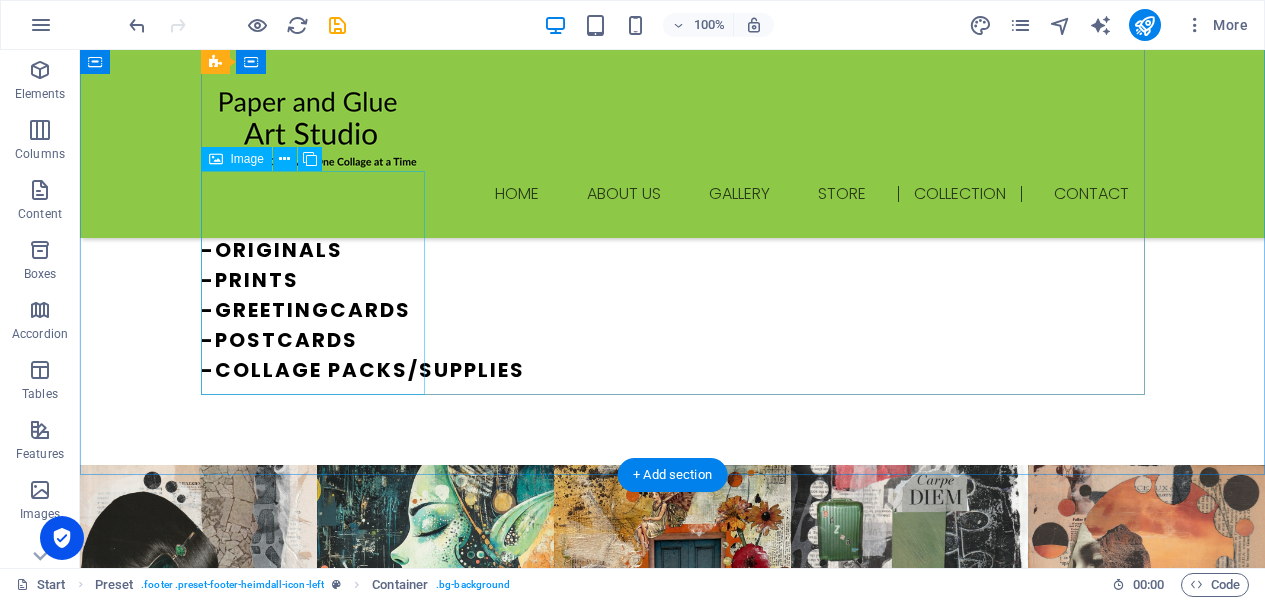 scroll, scrollTop: 1975, scrollLeft: 0, axis: vertical 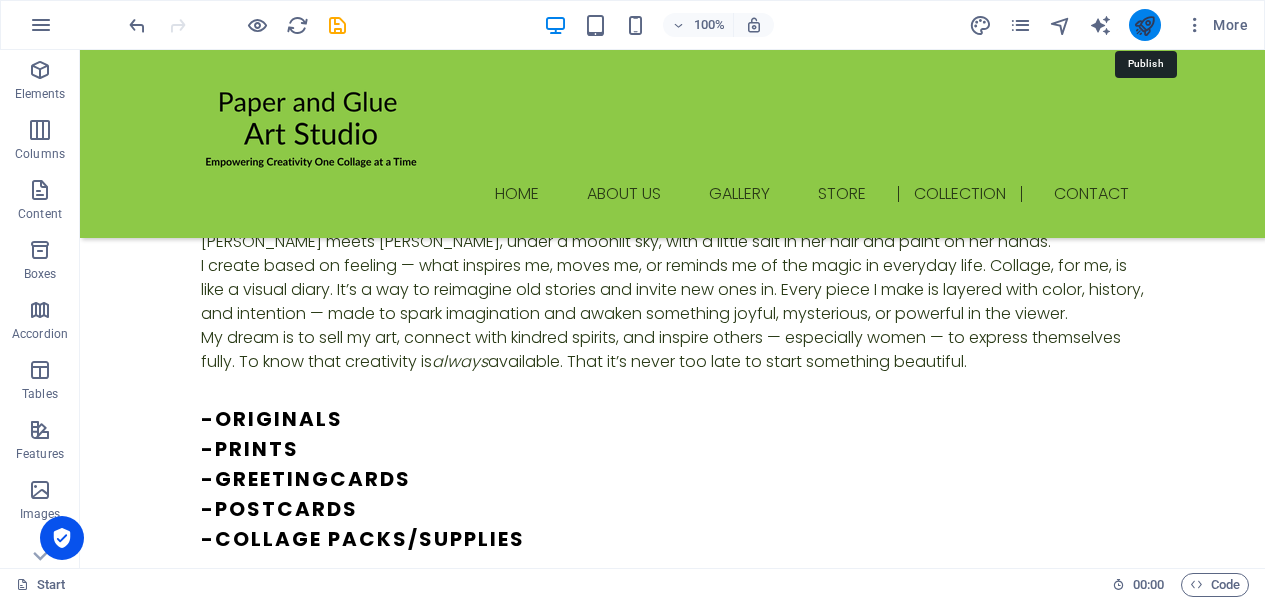 click at bounding box center [1144, 25] 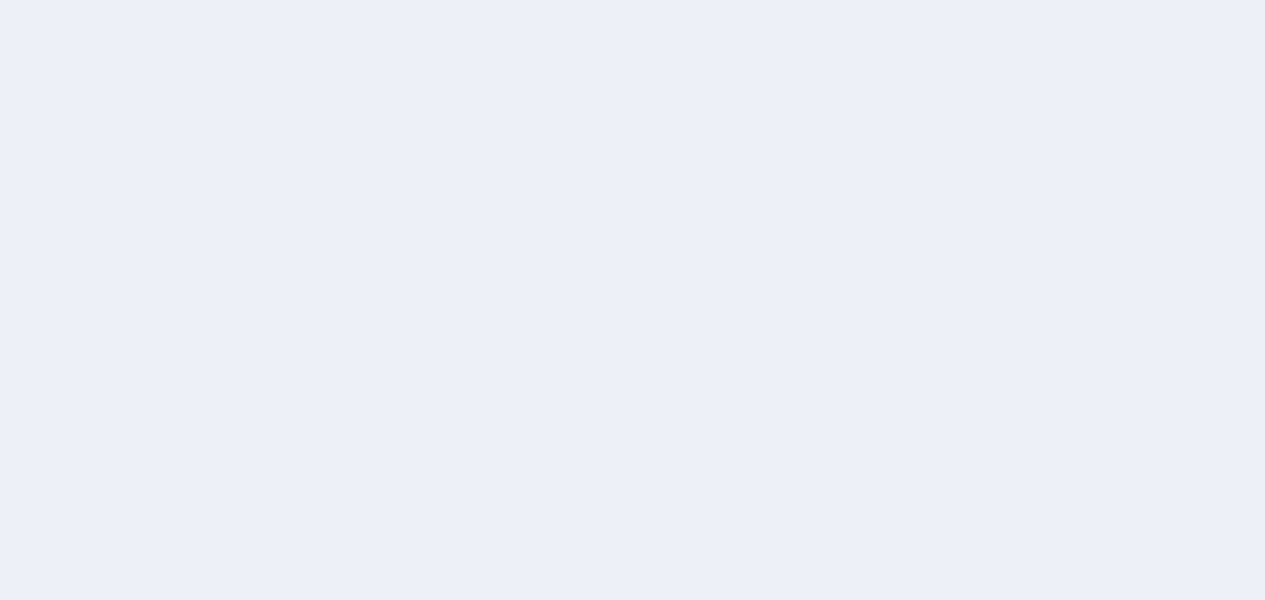 scroll, scrollTop: 0, scrollLeft: 0, axis: both 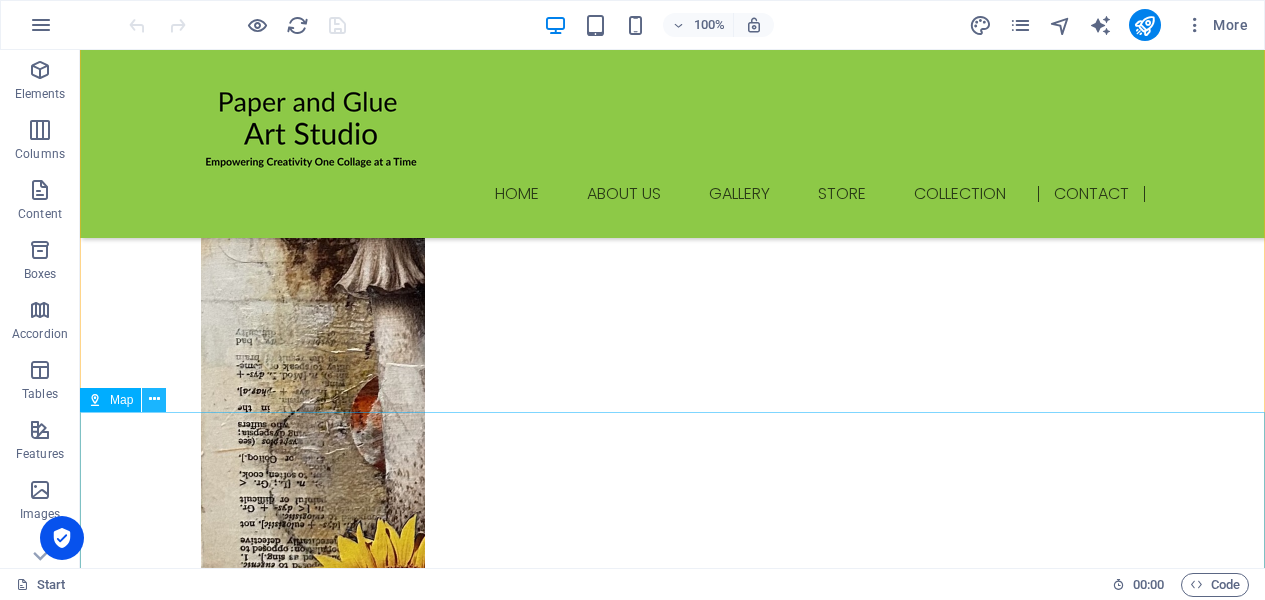 click at bounding box center [154, 399] 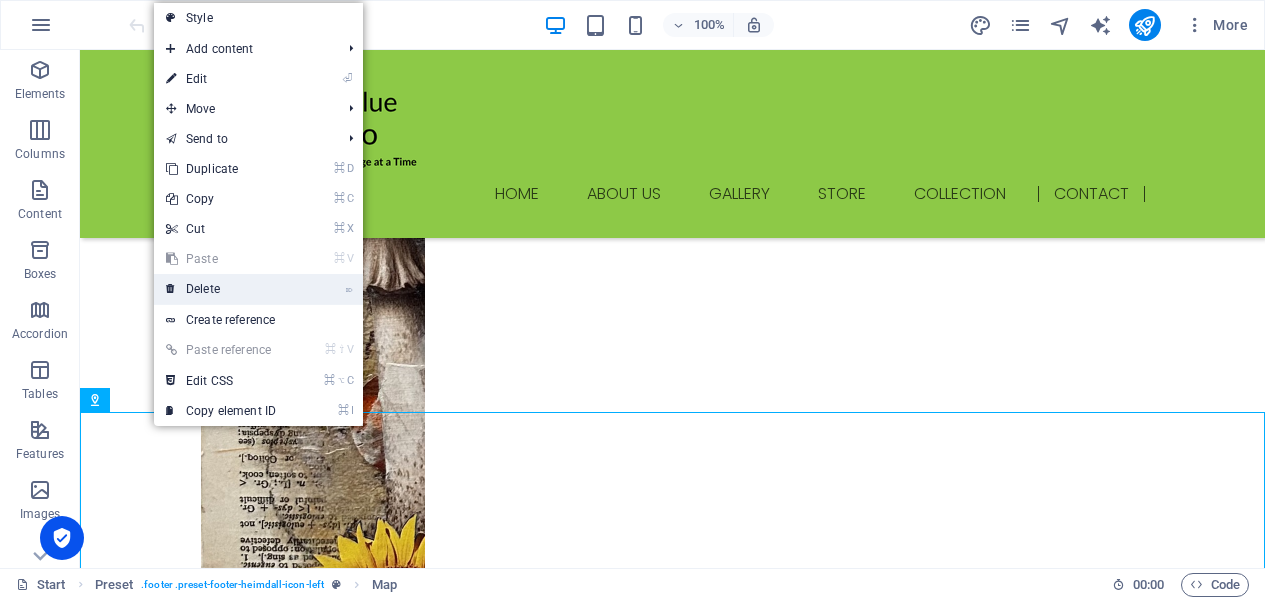 click on "⌦  Delete" at bounding box center (221, 289) 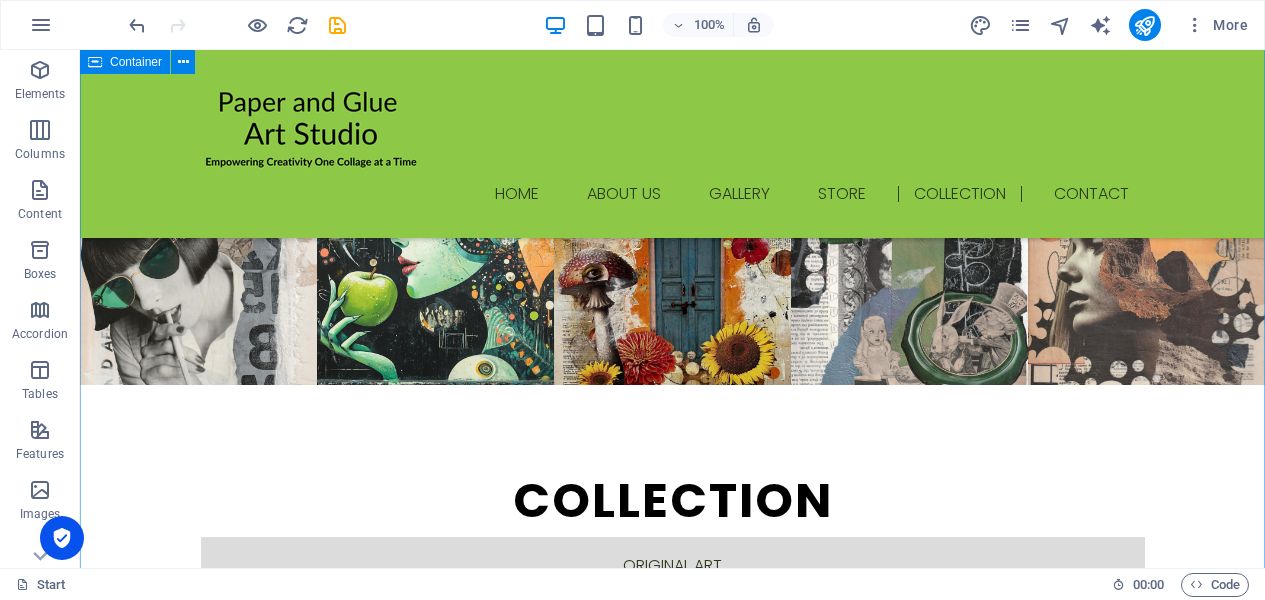 scroll, scrollTop: 2434, scrollLeft: 0, axis: vertical 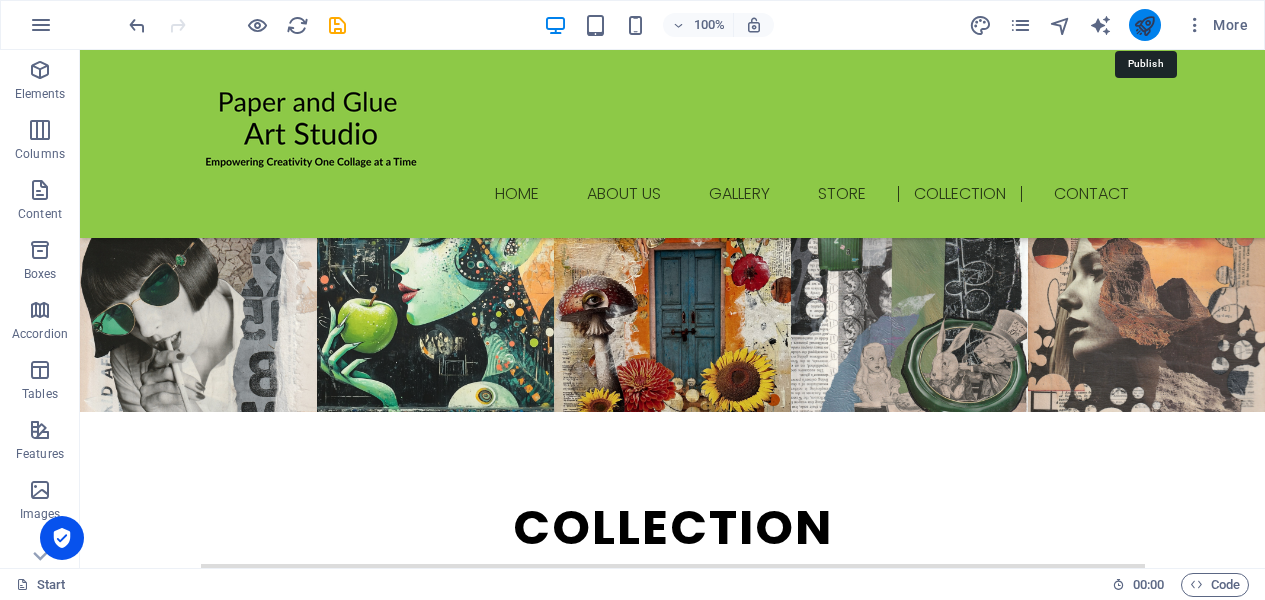 click at bounding box center (1144, 25) 